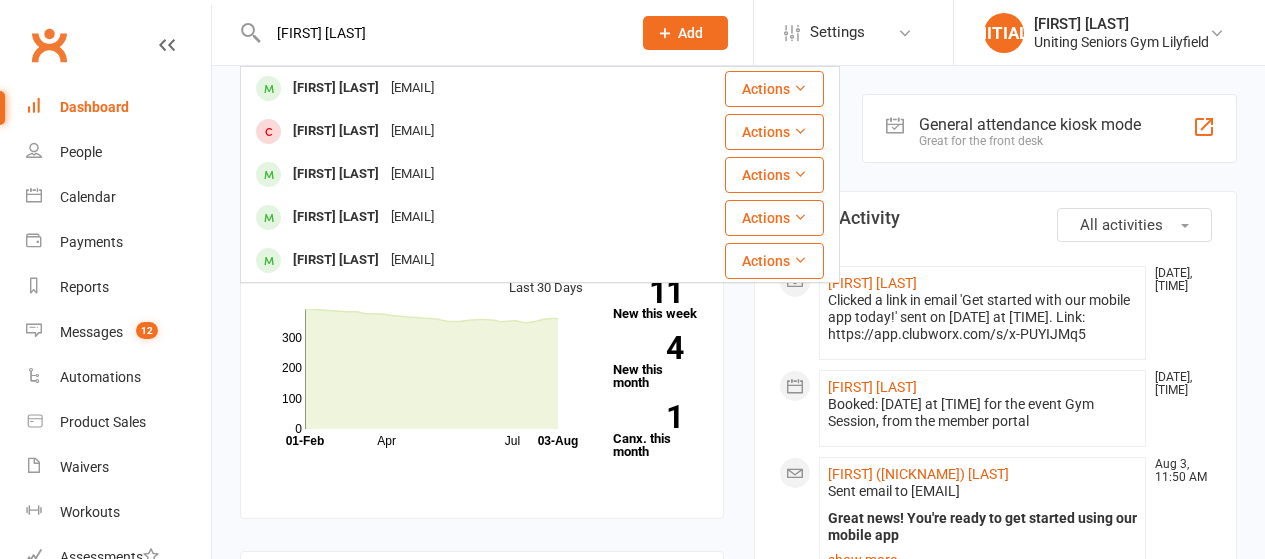 scroll, scrollTop: 0, scrollLeft: 0, axis: both 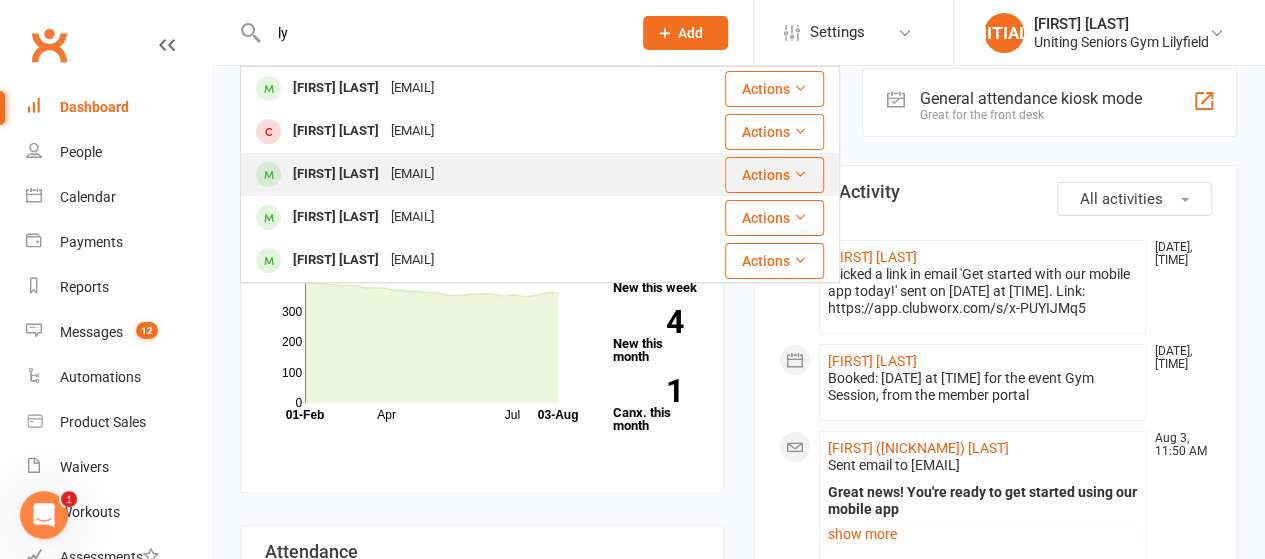 type on "l" 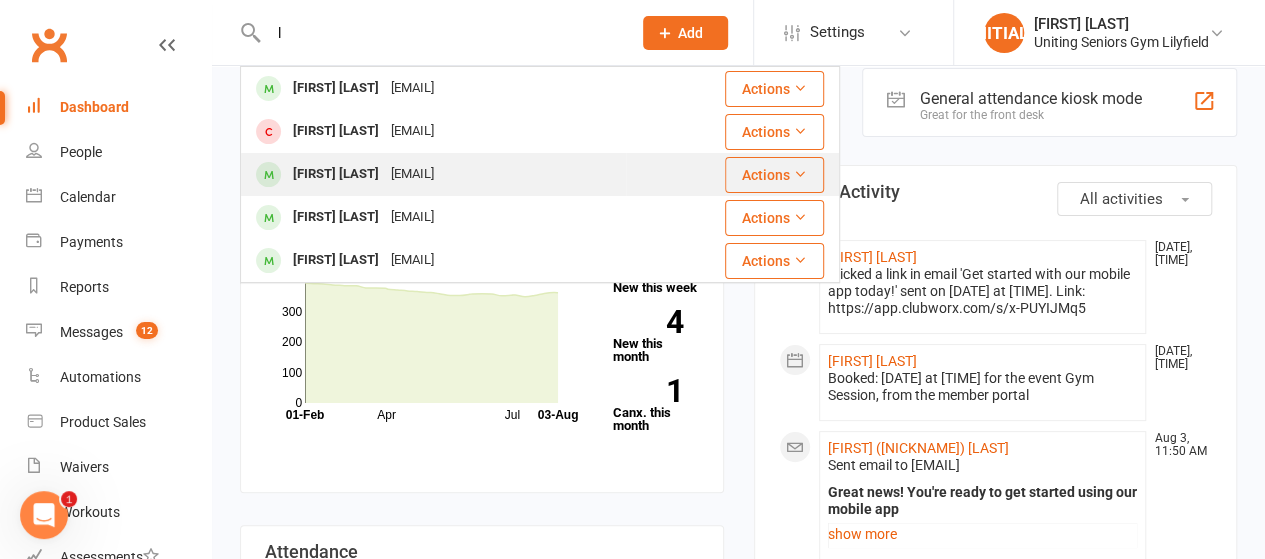 type 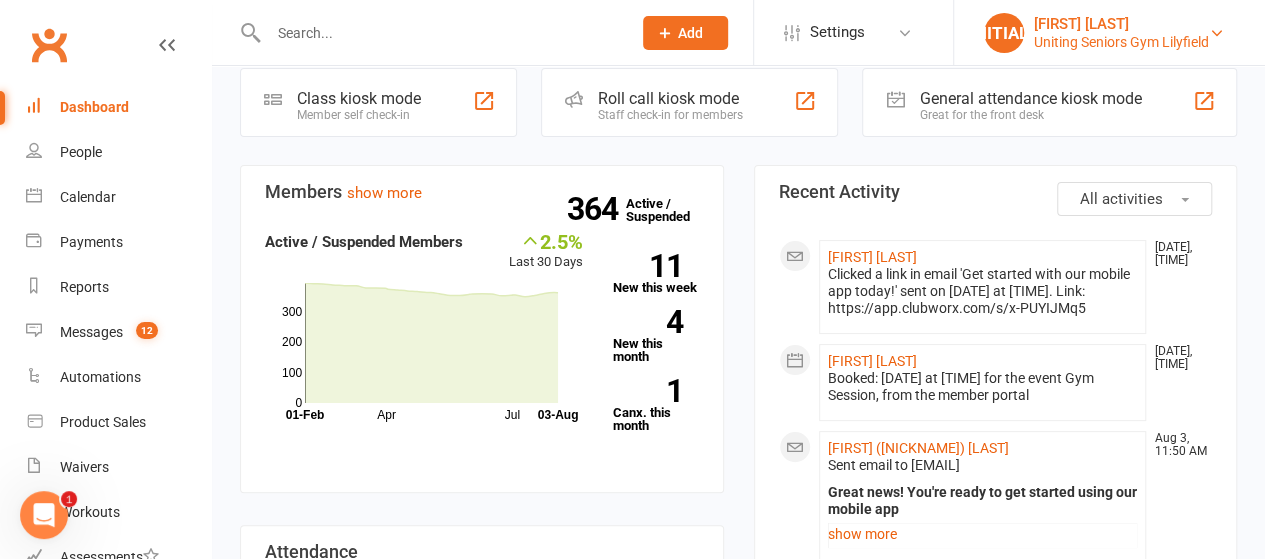click on "LG Lisa Grant Uniting Seniors Gym Lilyfield" at bounding box center (1109, 33) 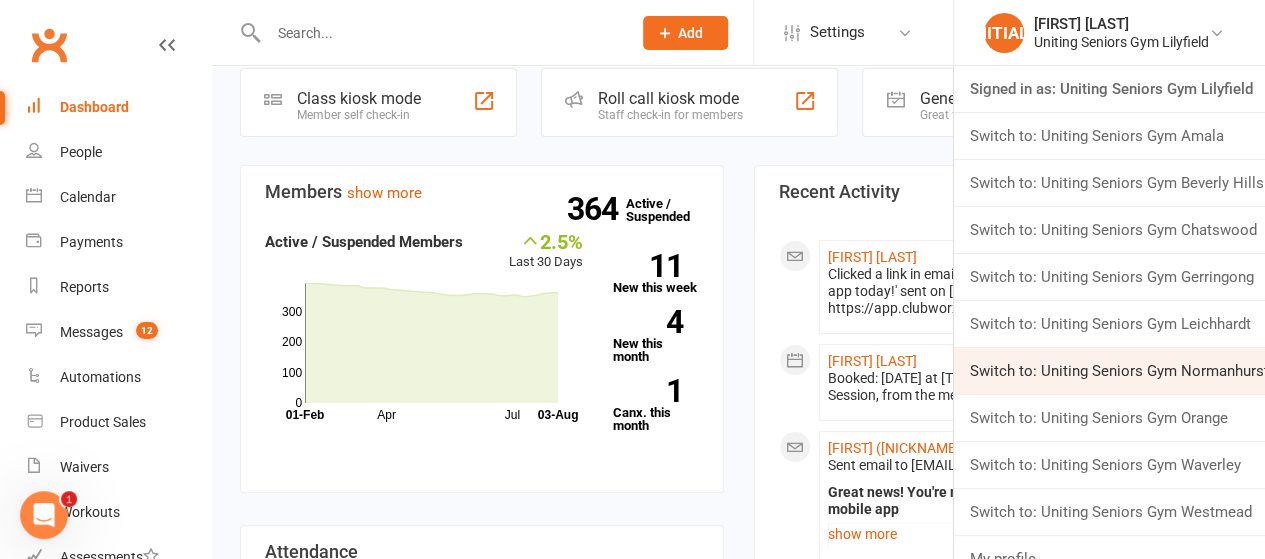 click on "Switch to: Uniting Seniors Gym Normanhurst" at bounding box center [1109, 371] 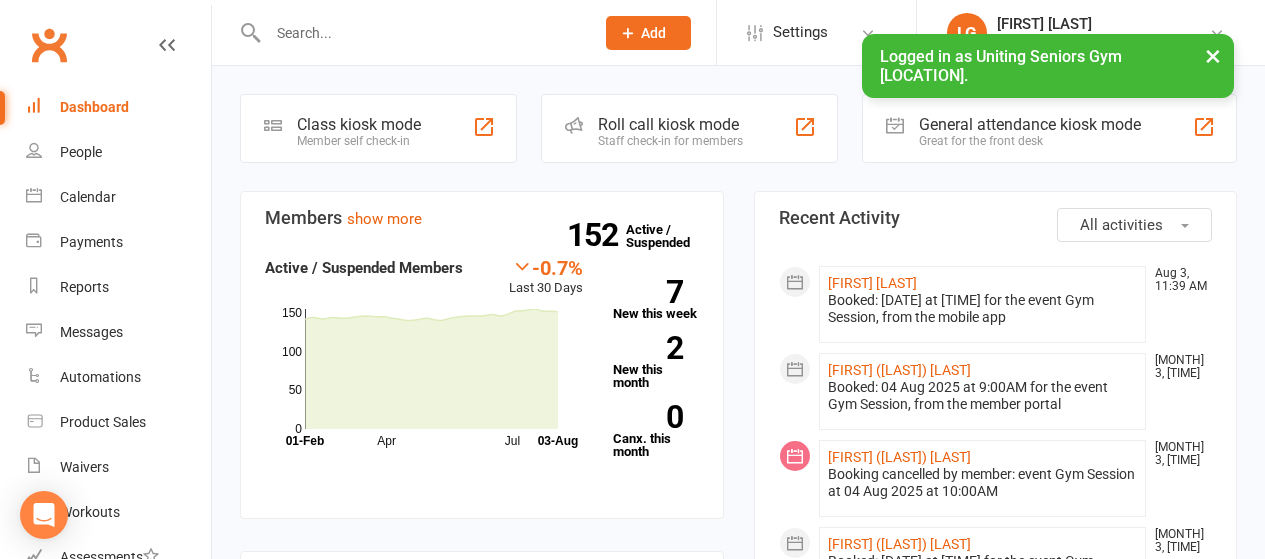 scroll, scrollTop: 0, scrollLeft: 0, axis: both 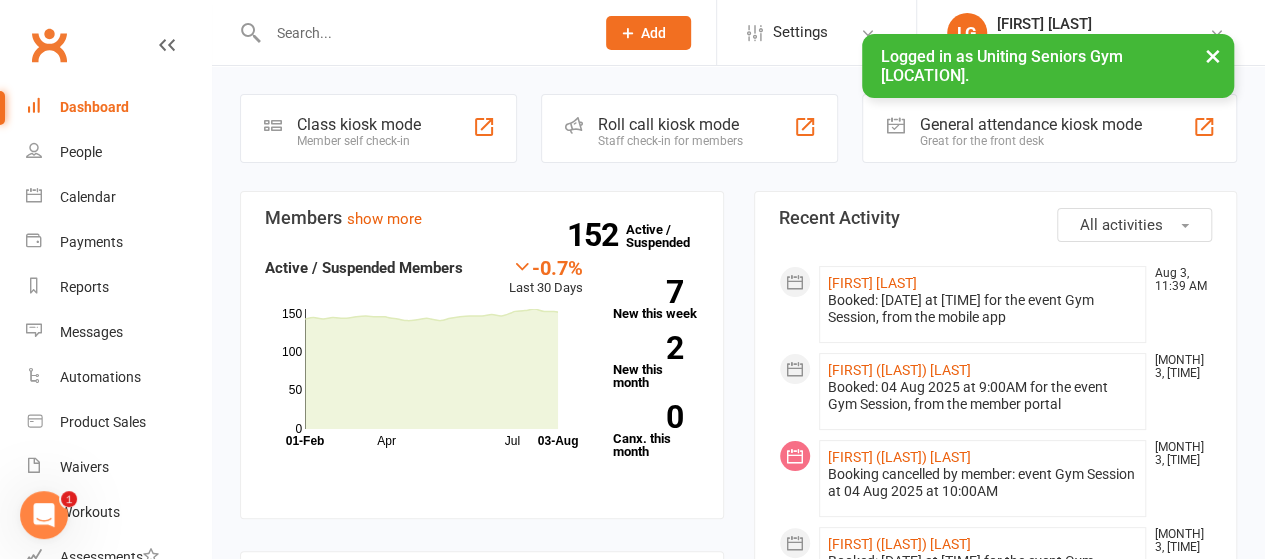 click at bounding box center (421, 33) 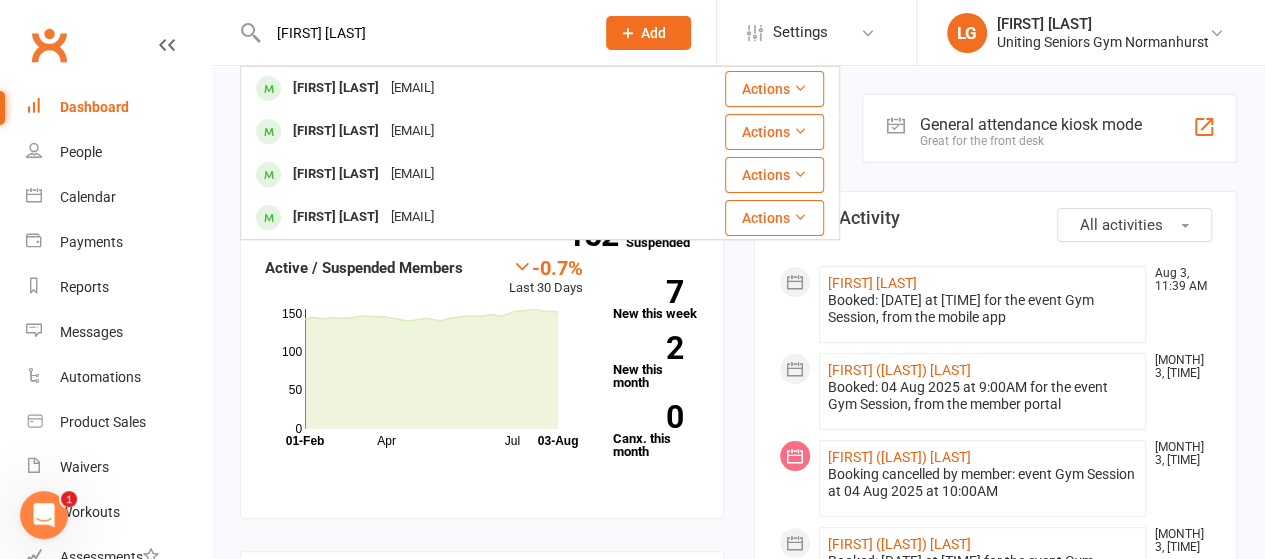type on "lyn out" 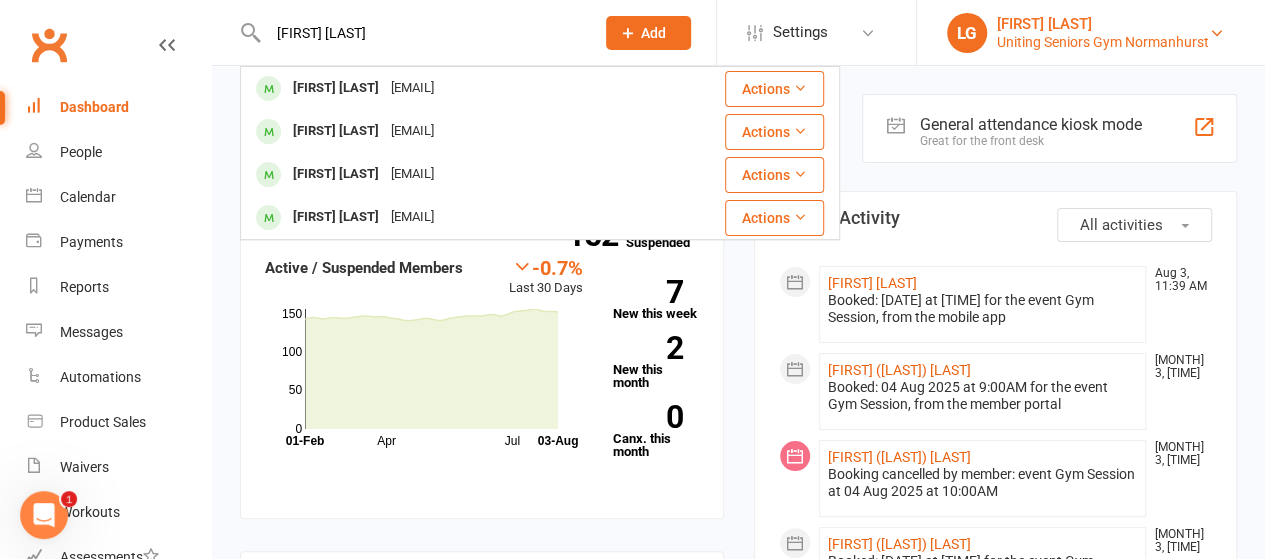 click on "[FIRST] [LAST]" at bounding box center [1103, 24] 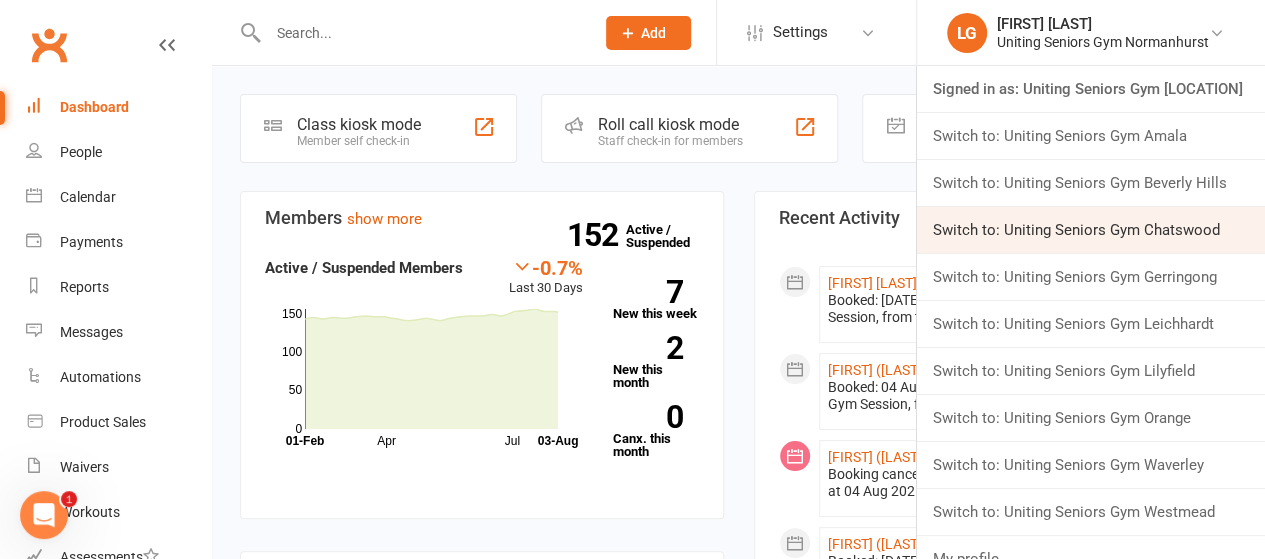 click on "Switch to: Uniting Seniors Gym Chatswood" at bounding box center [1091, 230] 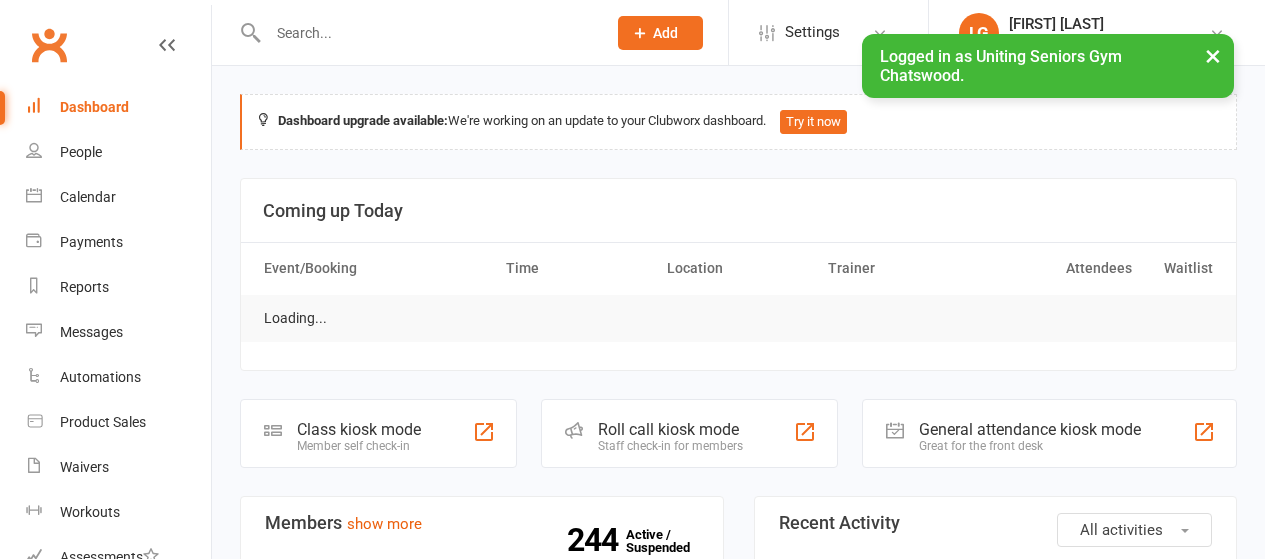 scroll, scrollTop: 0, scrollLeft: 0, axis: both 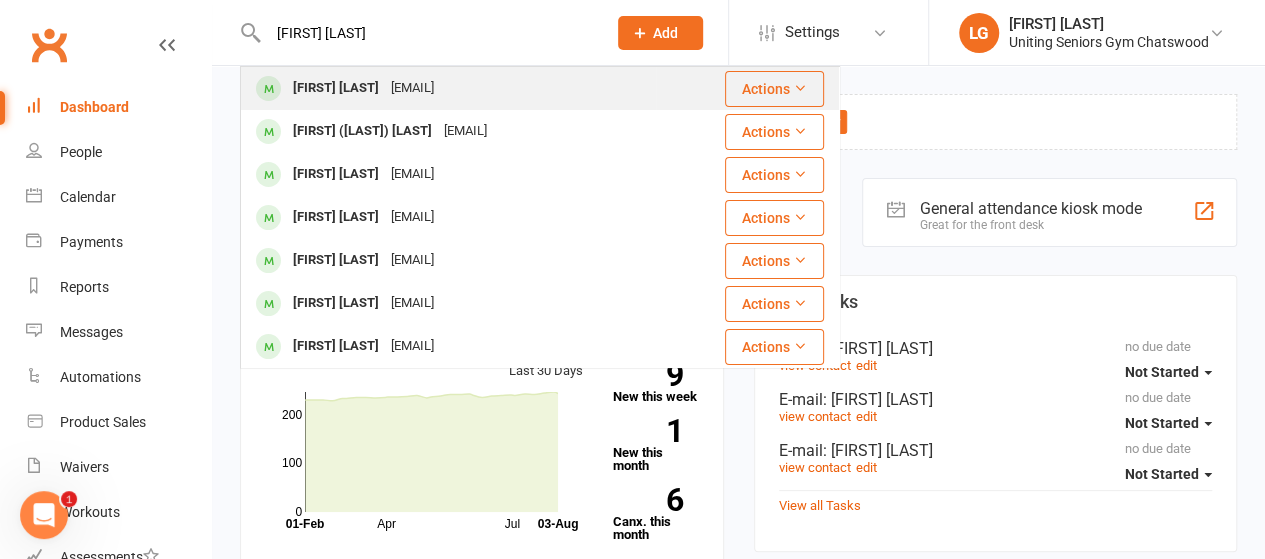 type on "[FIRST] [LAST]" 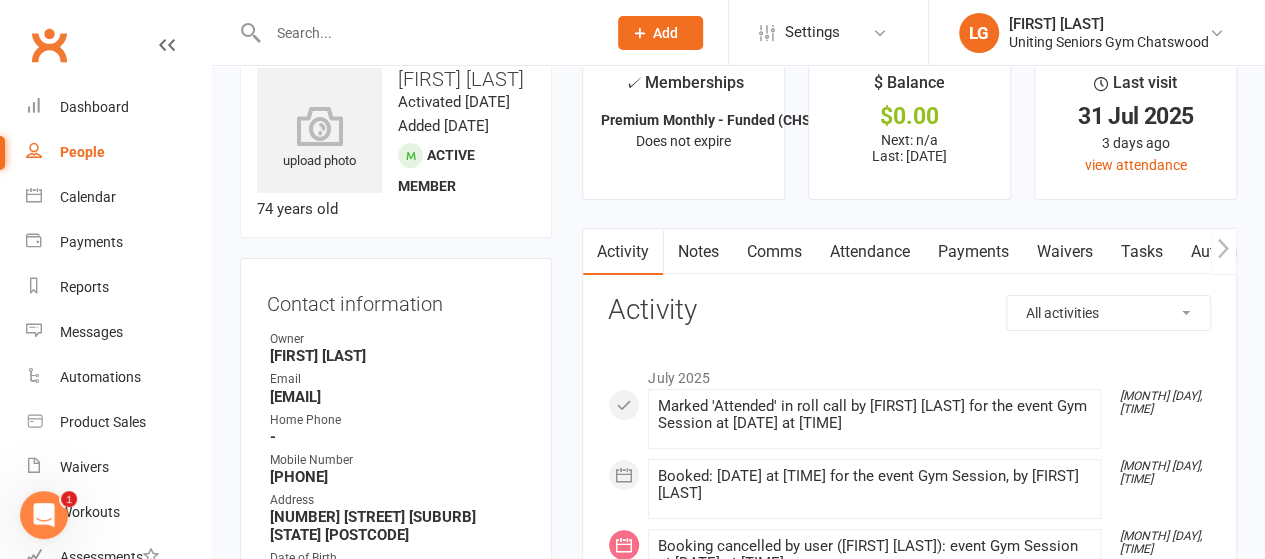 scroll, scrollTop: 0, scrollLeft: 0, axis: both 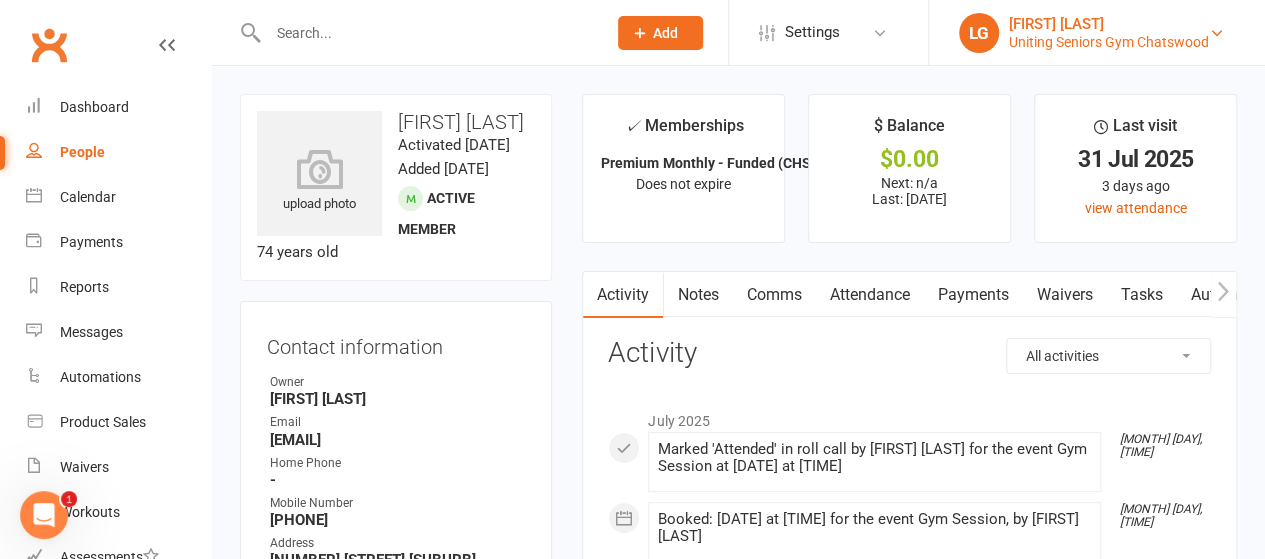 click on "Uniting Seniors Gym Chatswood" at bounding box center [1109, 42] 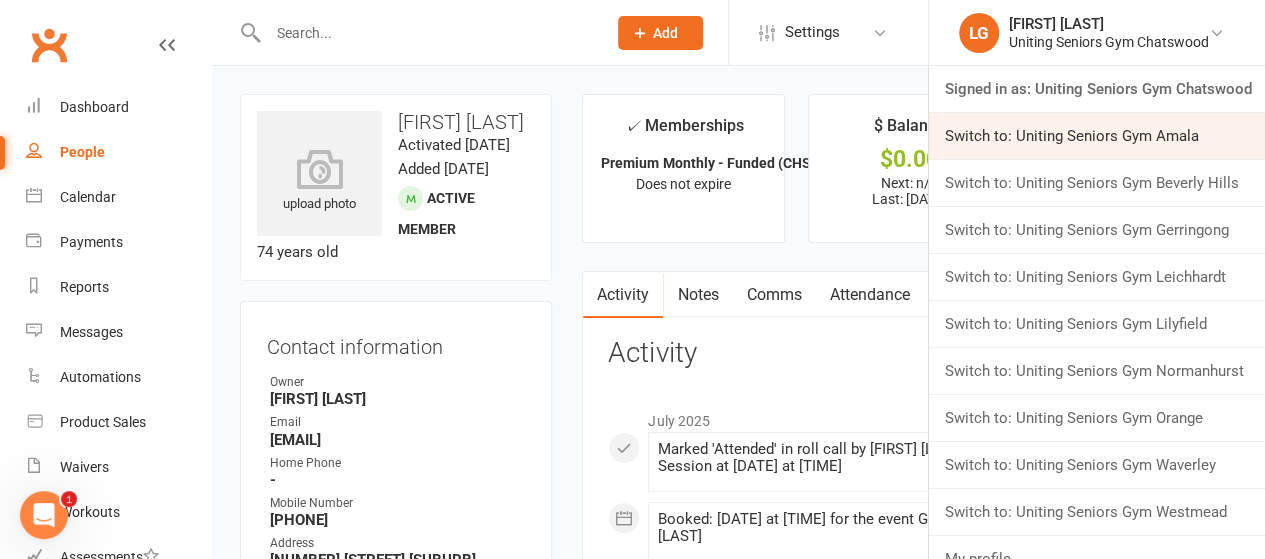 click on "Switch to: Uniting Seniors Gym Amala" at bounding box center [1097, 136] 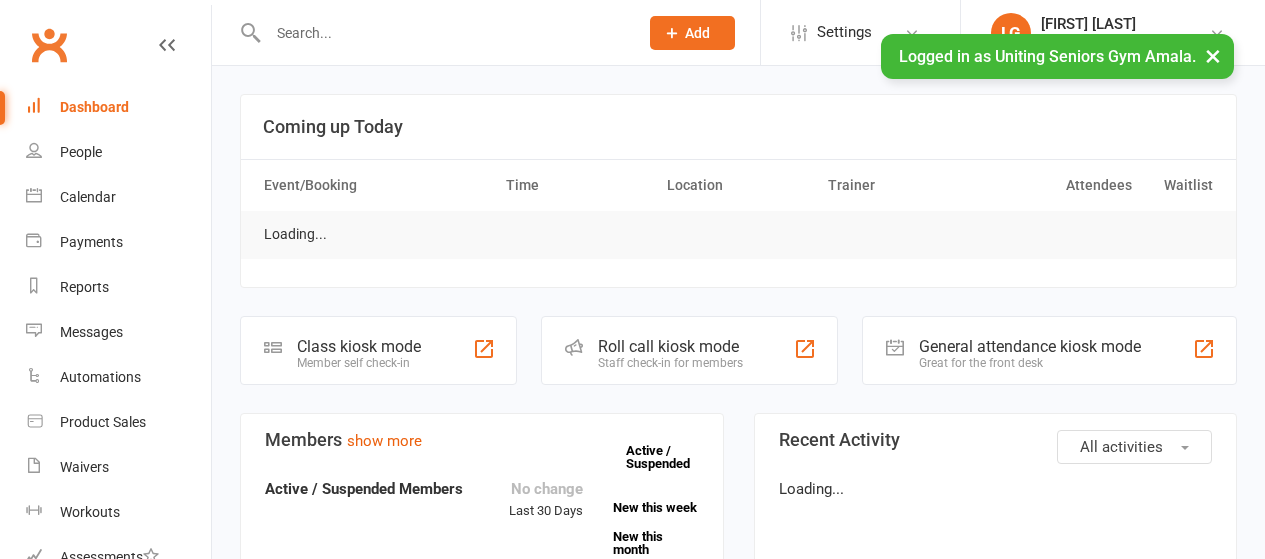 scroll, scrollTop: 0, scrollLeft: 0, axis: both 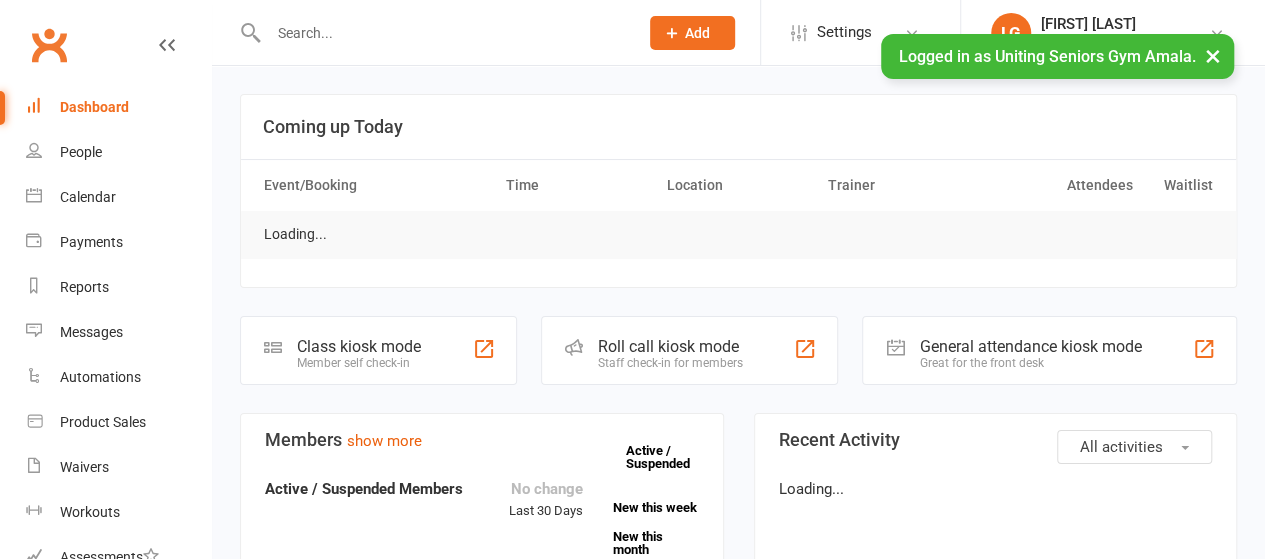 click at bounding box center [443, 33] 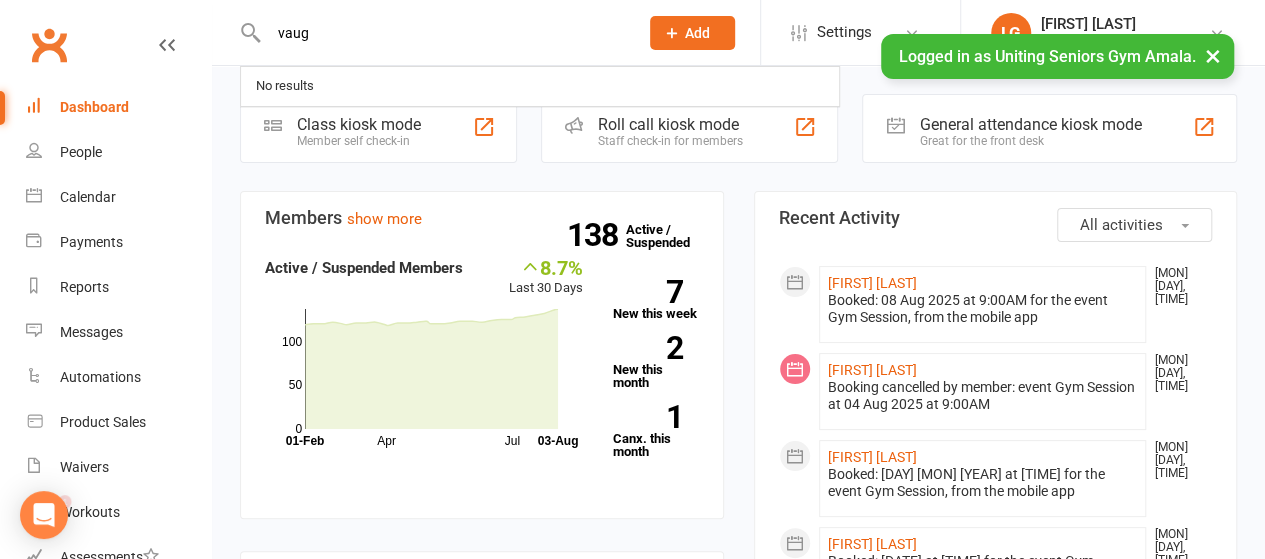 scroll, scrollTop: 0, scrollLeft: 0, axis: both 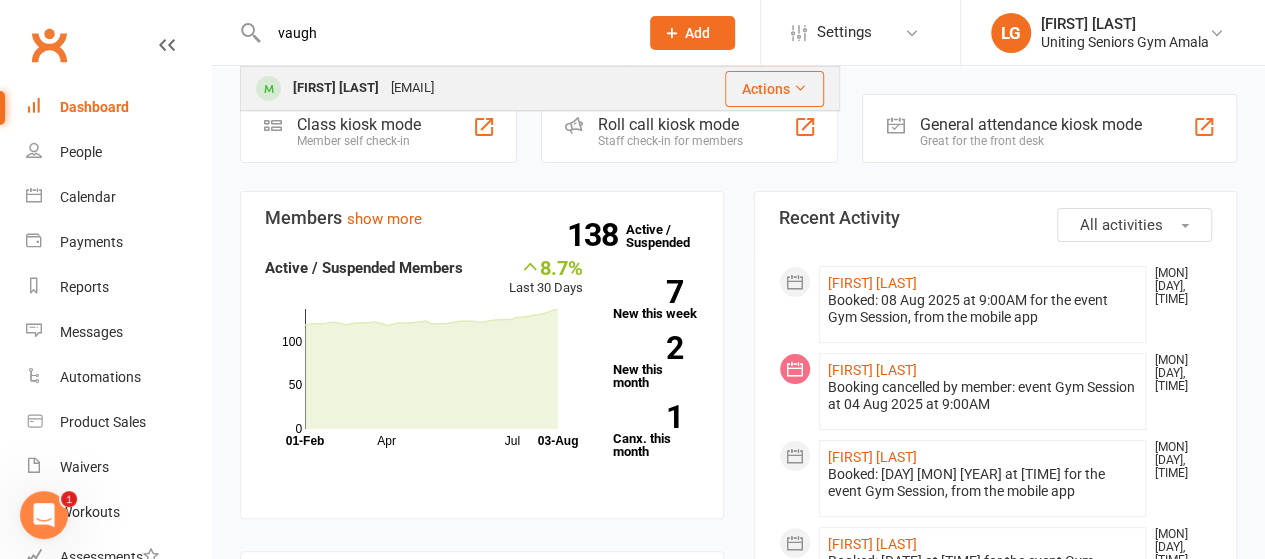 type on "vaugh" 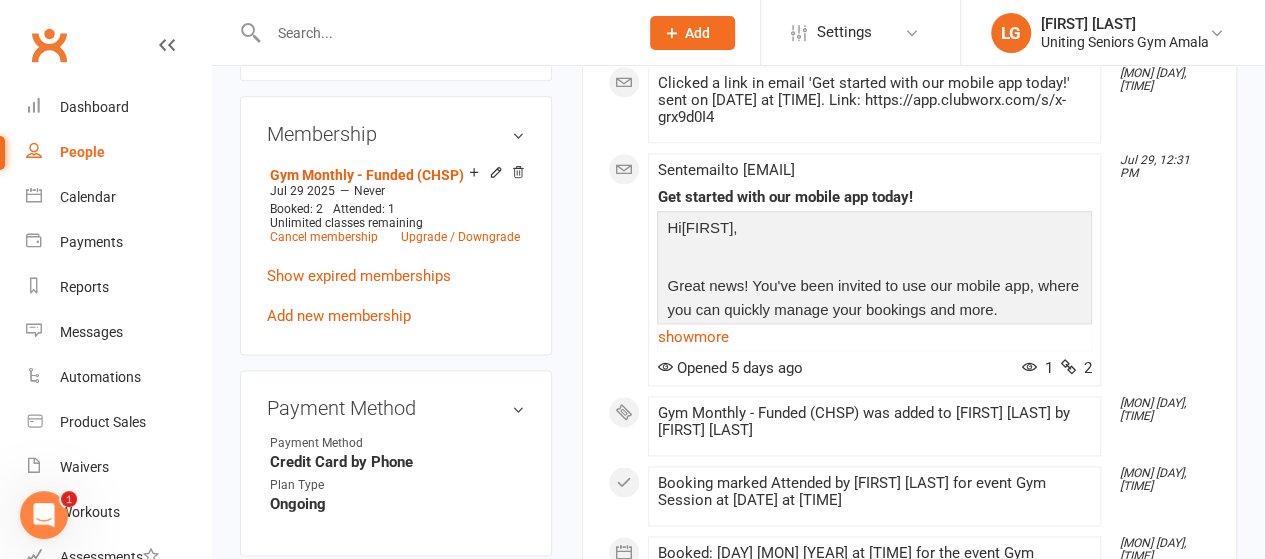 scroll, scrollTop: 1150, scrollLeft: 0, axis: vertical 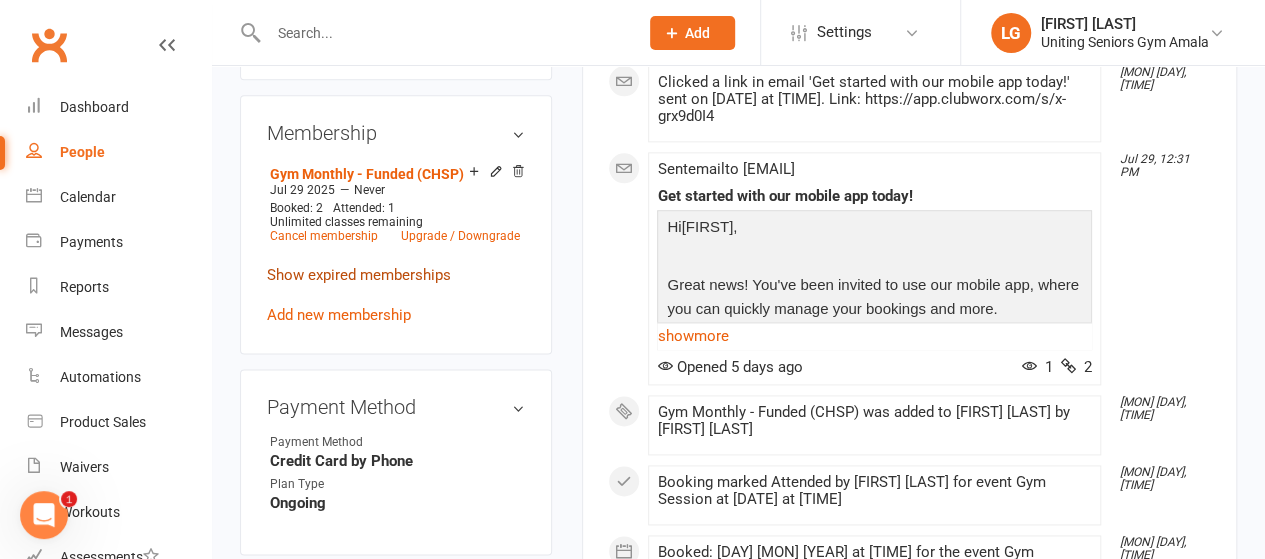 click on "Show expired memberships" at bounding box center (359, 275) 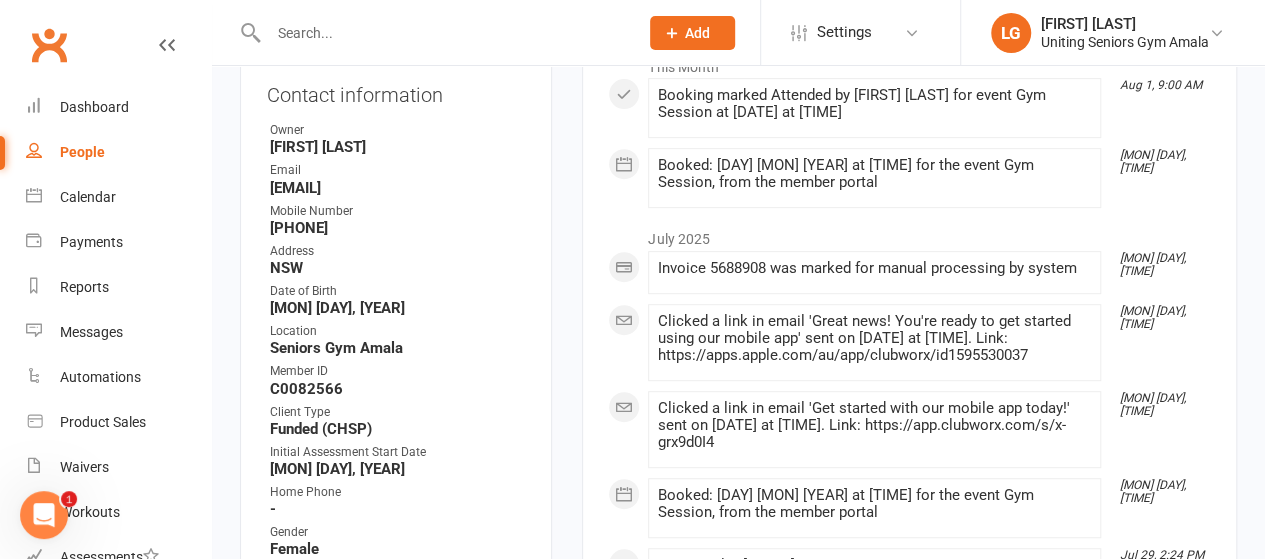 scroll, scrollTop: 308, scrollLeft: 0, axis: vertical 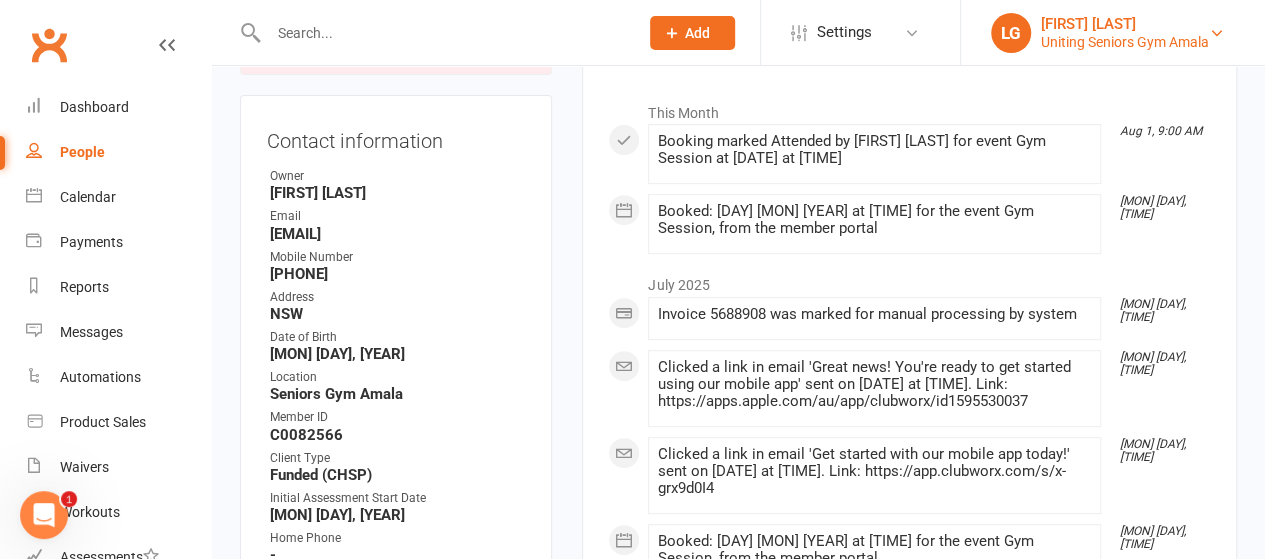 click on "Uniting Seniors Gym Amala" at bounding box center (1125, 42) 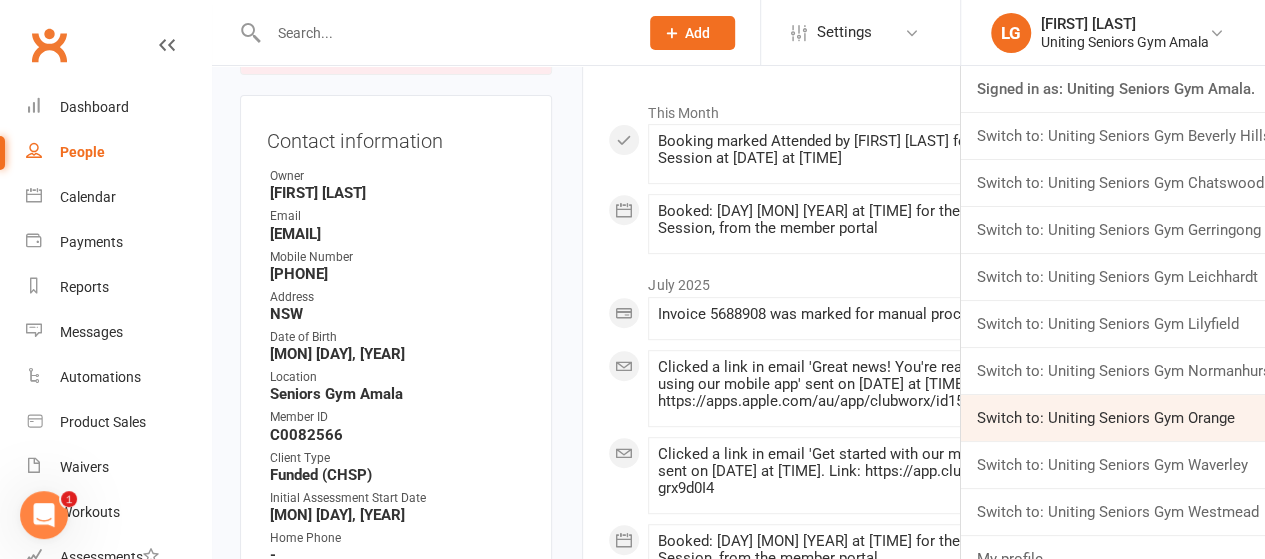 click on "Switch to: Uniting Seniors Gym Orange" at bounding box center (1113, 418) 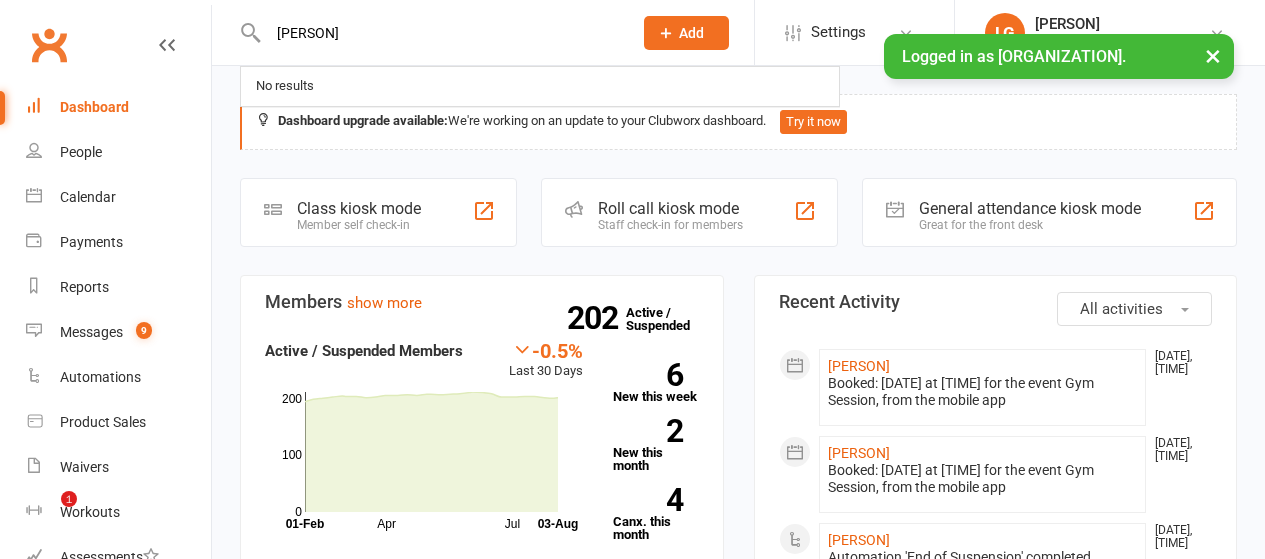 scroll, scrollTop: 0, scrollLeft: 0, axis: both 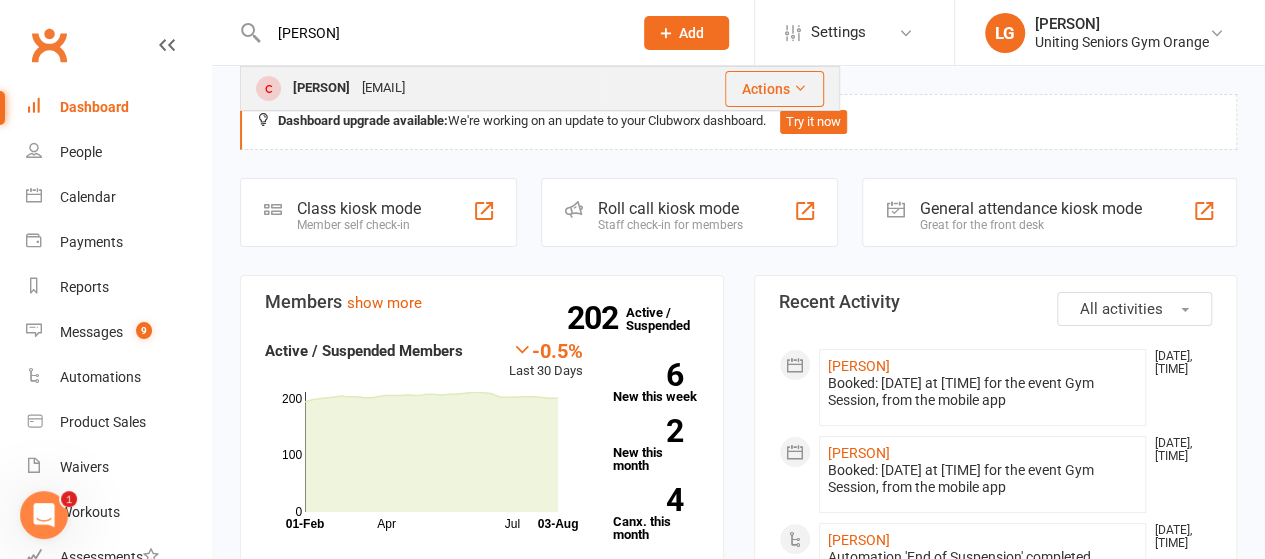 type on "[PERSON]" 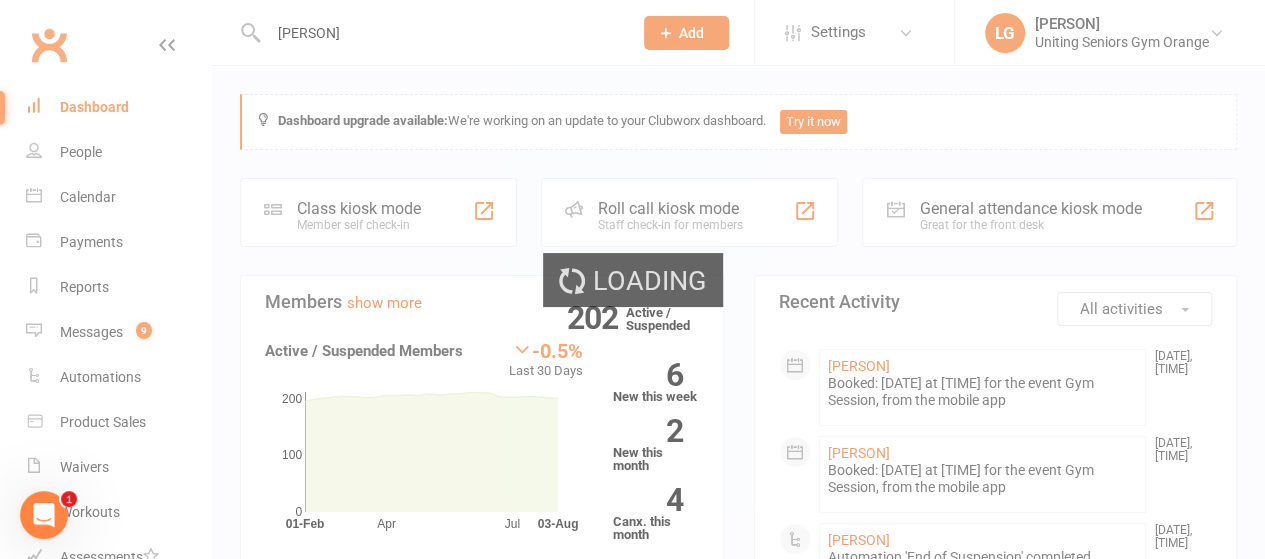 type 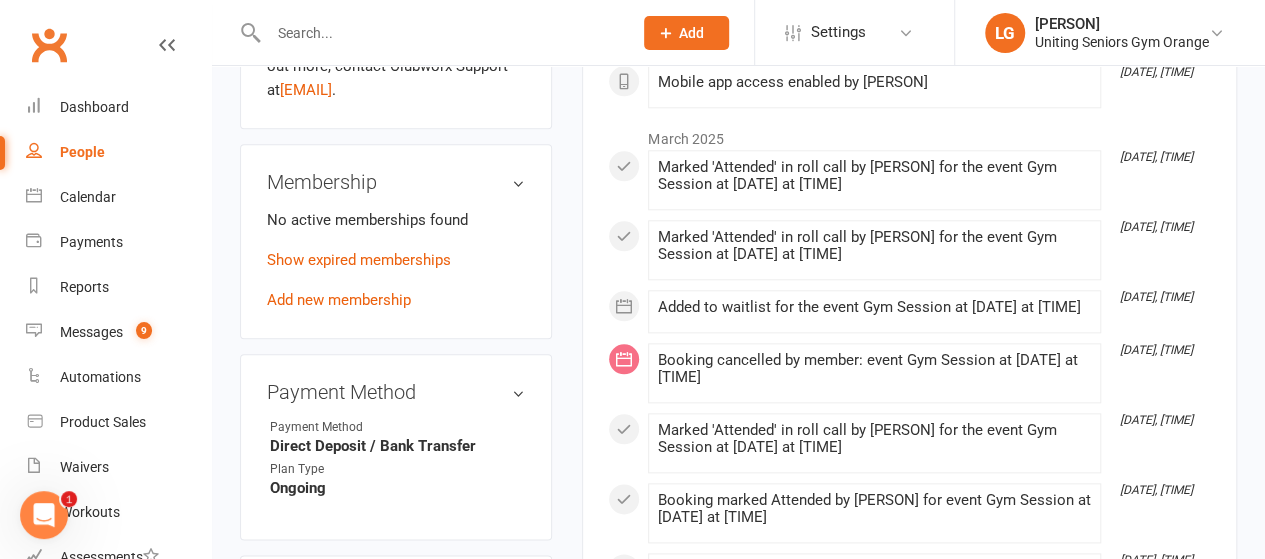 scroll, scrollTop: 967, scrollLeft: 0, axis: vertical 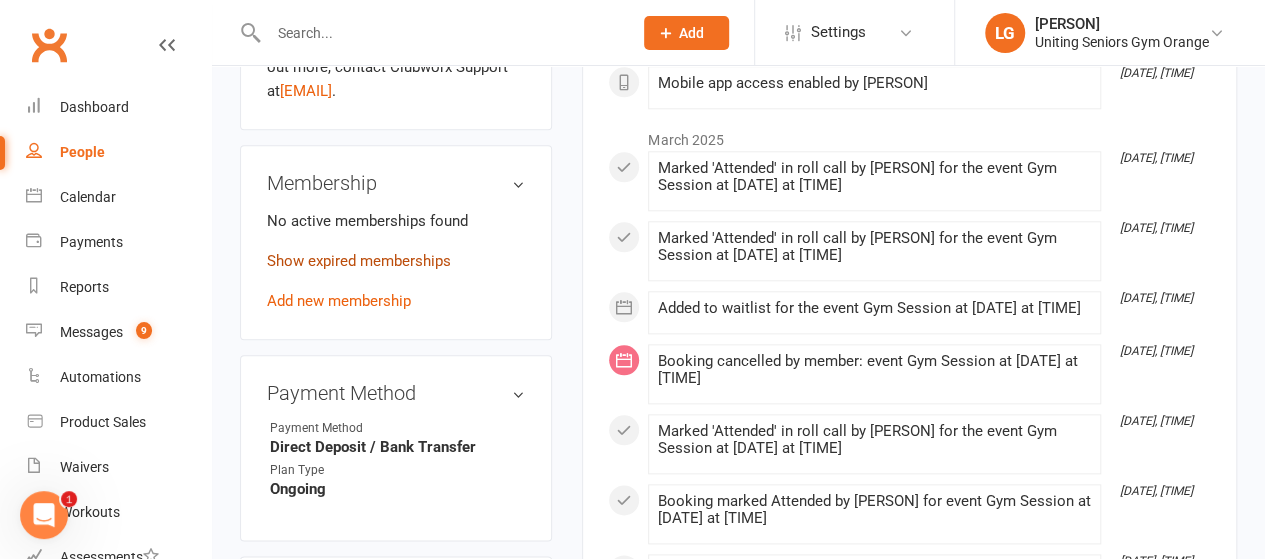 click on "Show expired memberships" at bounding box center [359, 261] 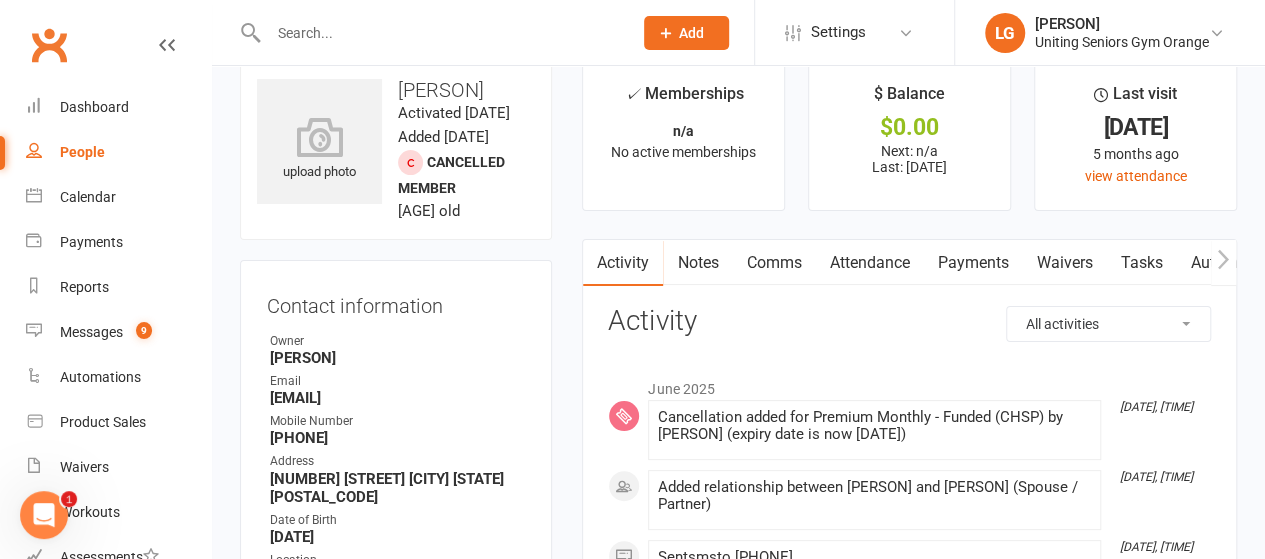 scroll, scrollTop: 0, scrollLeft: 0, axis: both 